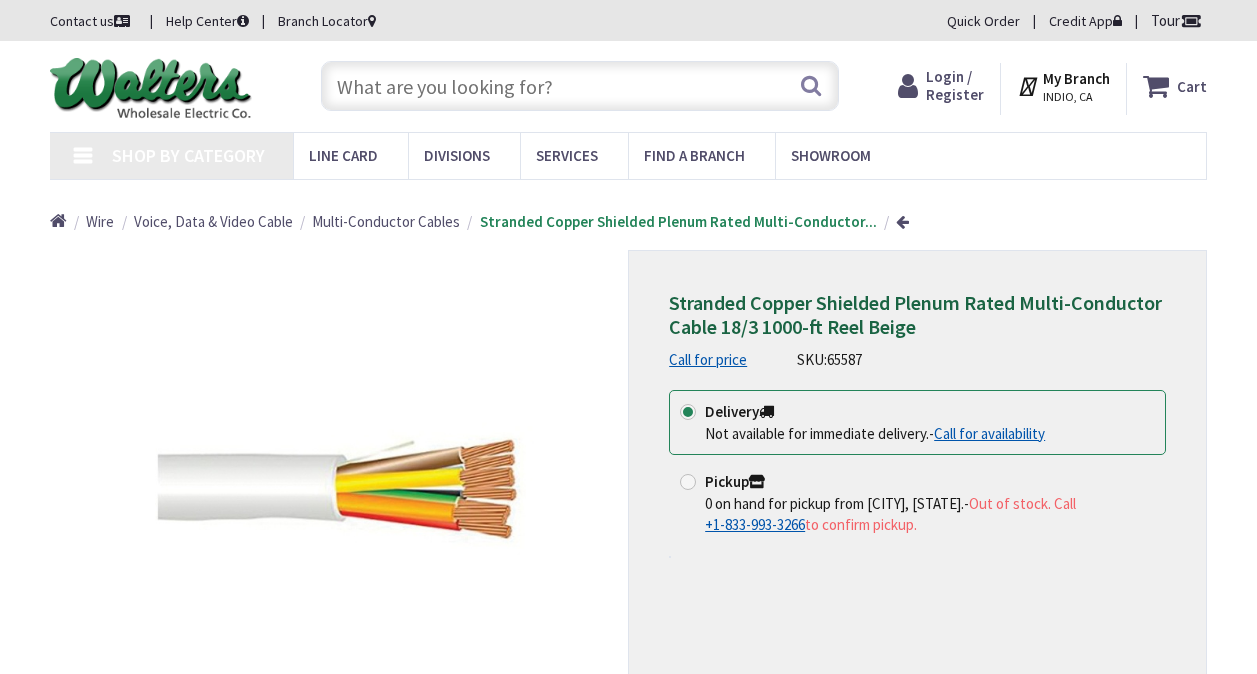 scroll, scrollTop: 0, scrollLeft: 0, axis: both 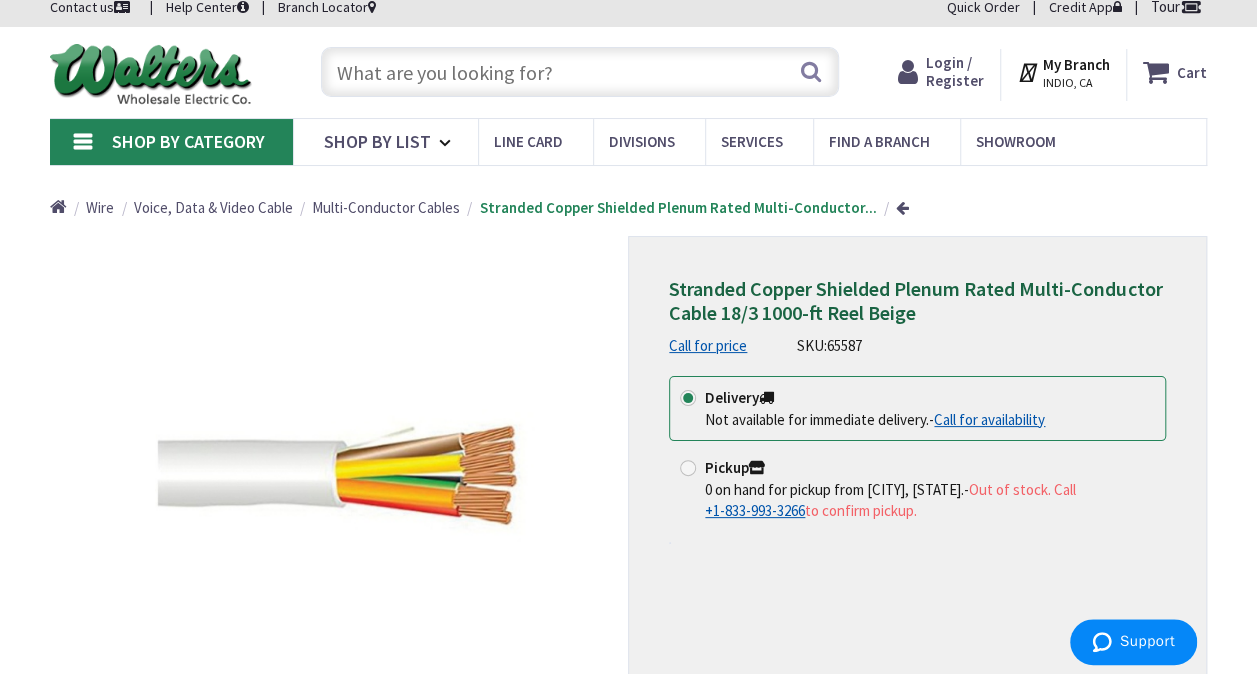 click on "Pickup
0 on hand for pickup from Indio, CA.
-  Out of stock. Call  +1-833-993-3266  to confirm pickup." at bounding box center [917, 489] 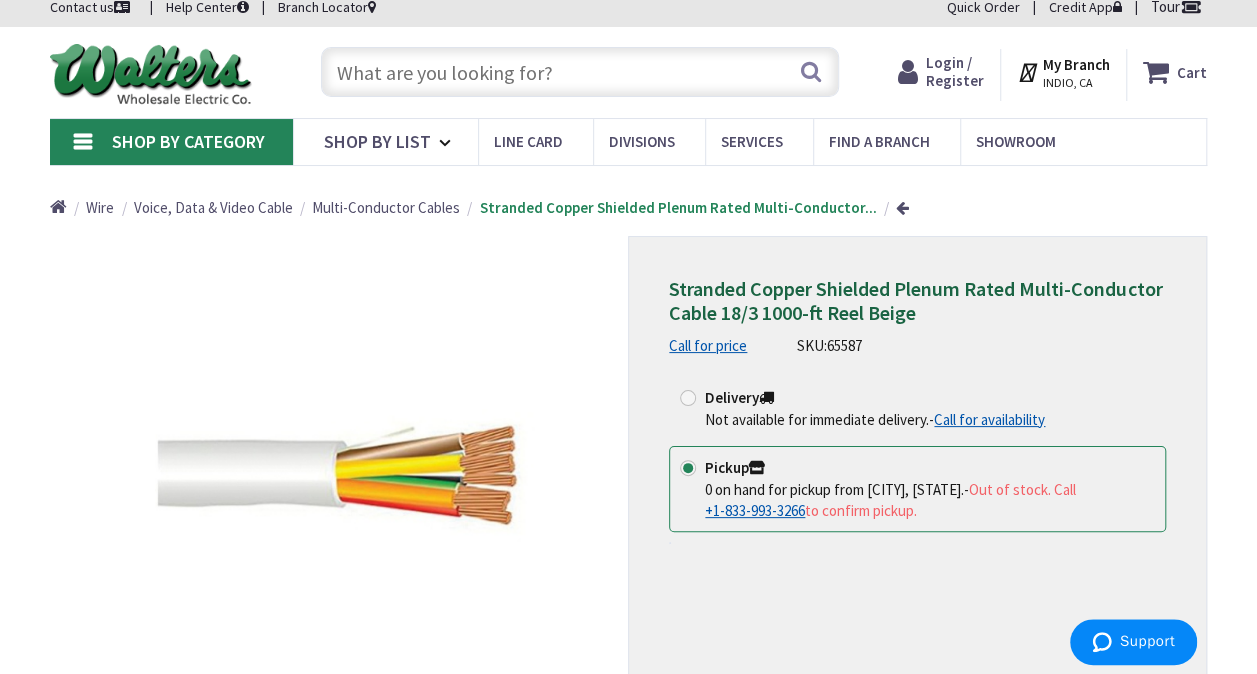 click on "Out of stock. Call  +1-833-993-3266  to confirm pickup." at bounding box center [890, 500] 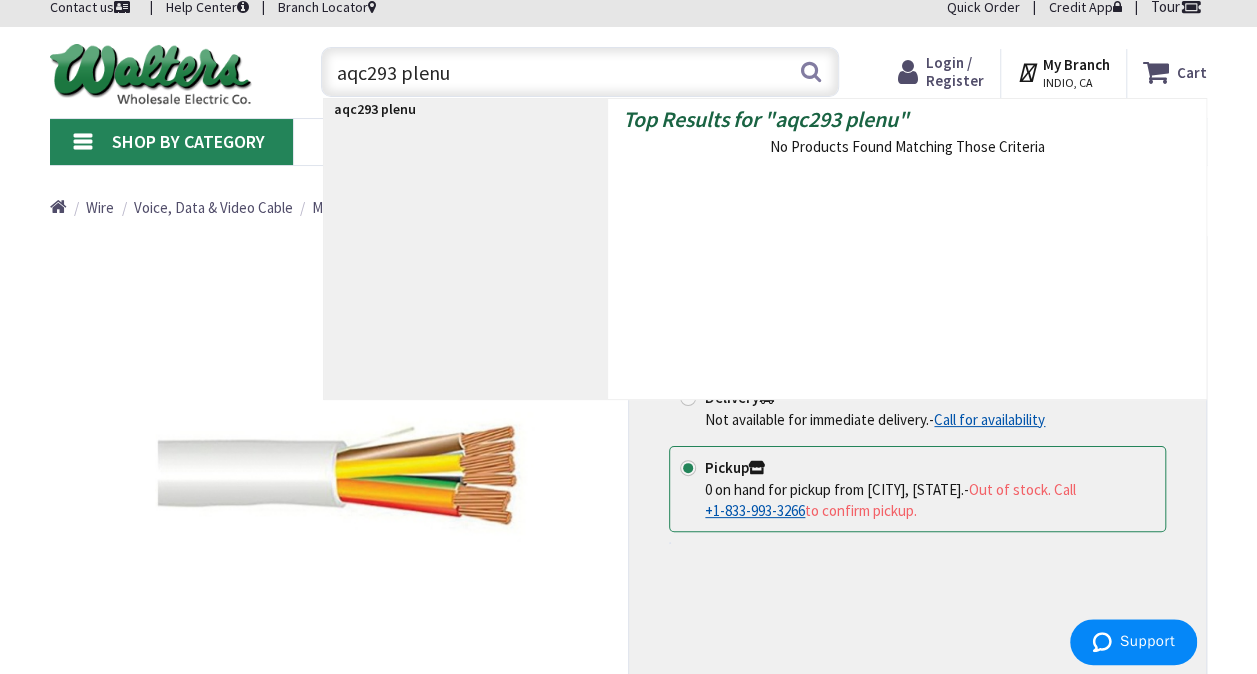 type on "aqc293 plenum" 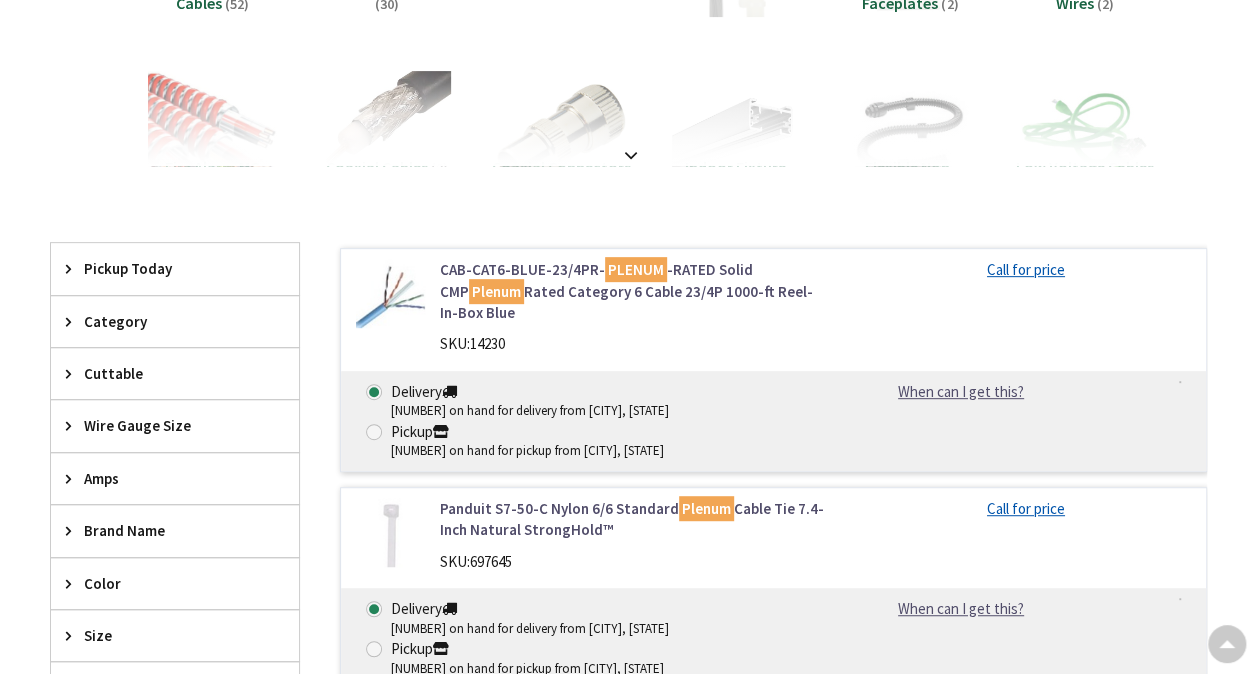 scroll, scrollTop: 313, scrollLeft: 0, axis: vertical 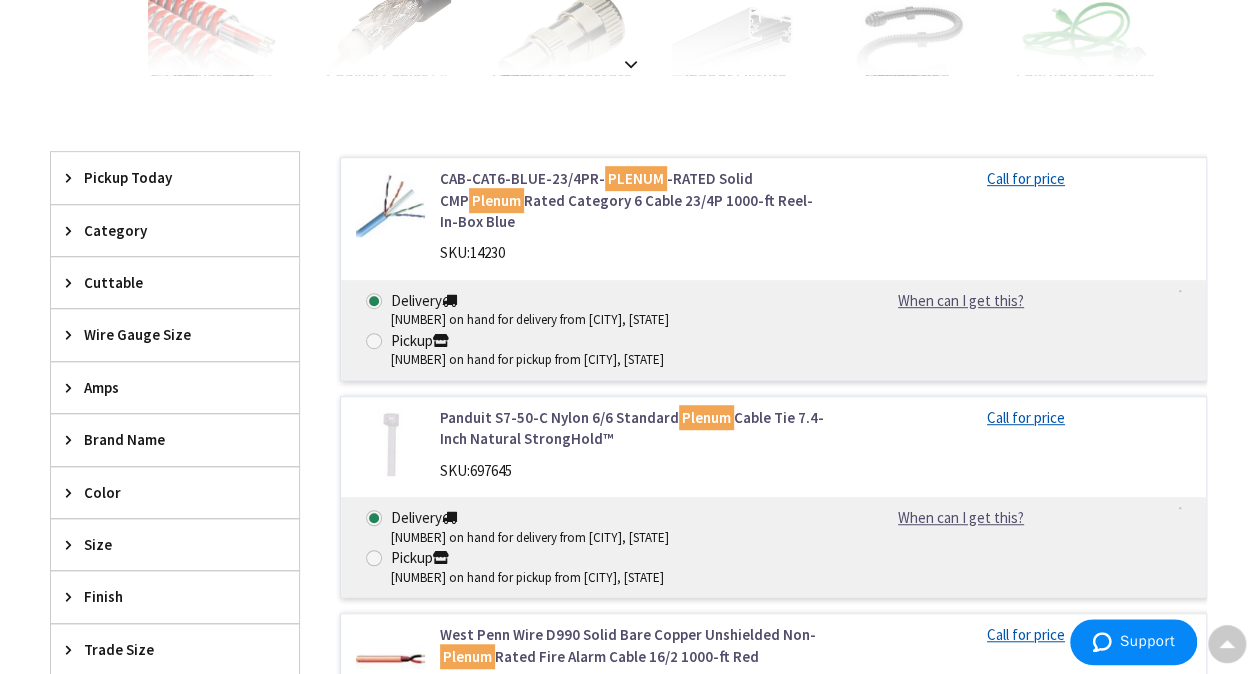 click on "CAB-CAT6-BLUE-23/4PR- PLENUM -RATED Solid CMP  Plenum  Rated Category 6 Cable 23/4P 1000-ft Reel-In-Box Blue" at bounding box center [635, 200] 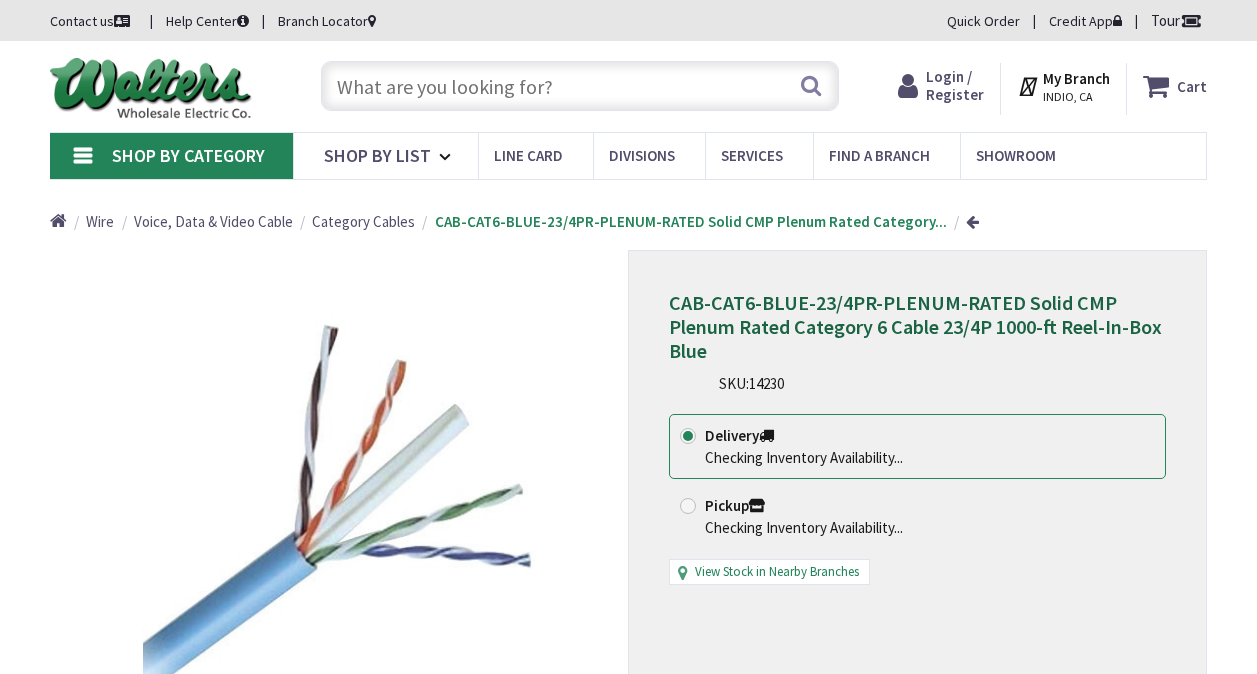 scroll, scrollTop: 0, scrollLeft: 0, axis: both 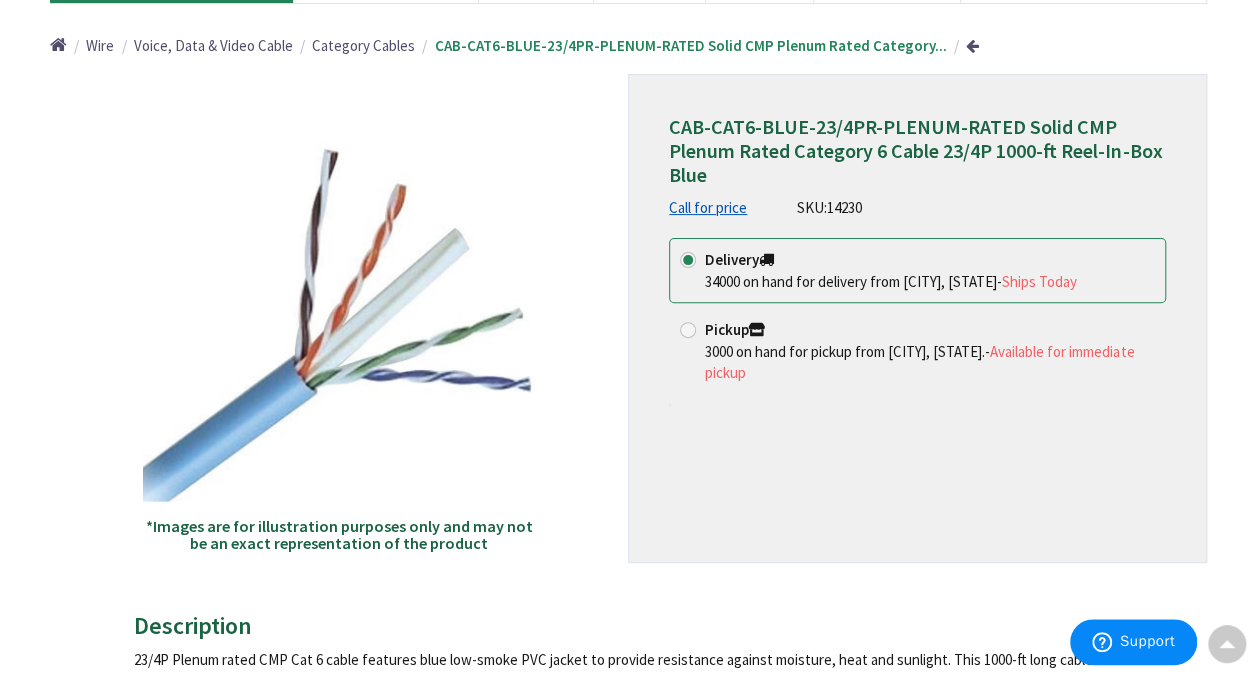 click on "Pickup" at bounding box center (735, 329) 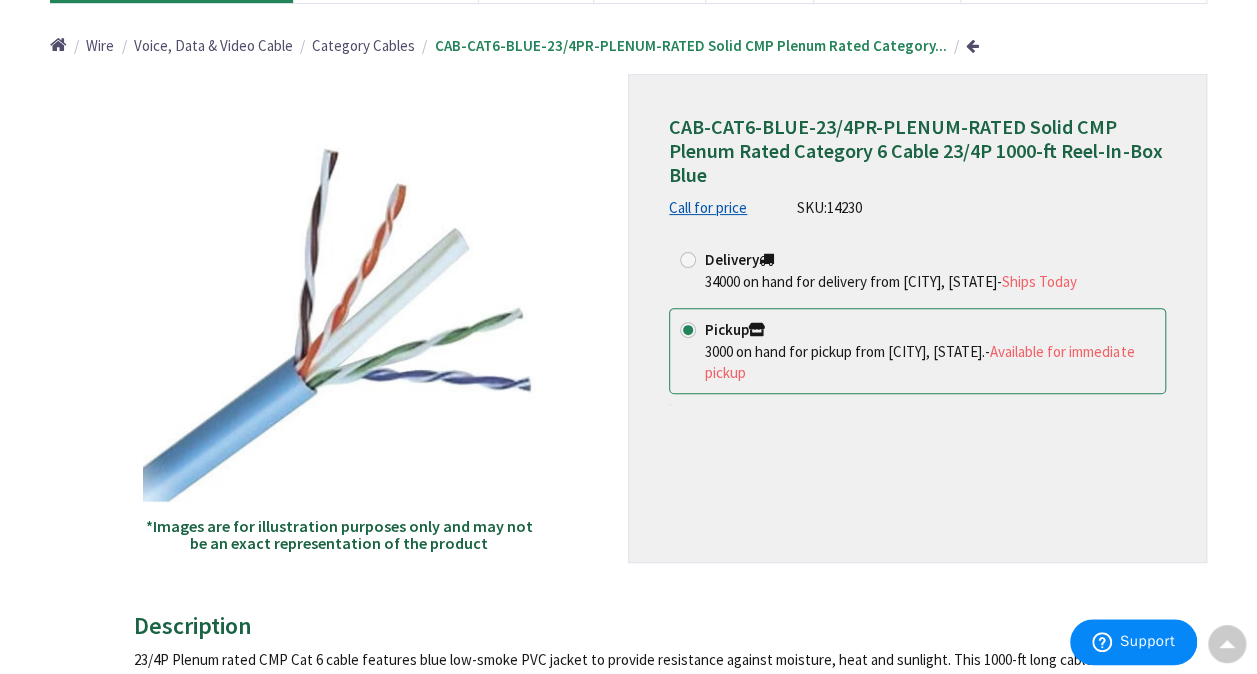scroll, scrollTop: 0, scrollLeft: 0, axis: both 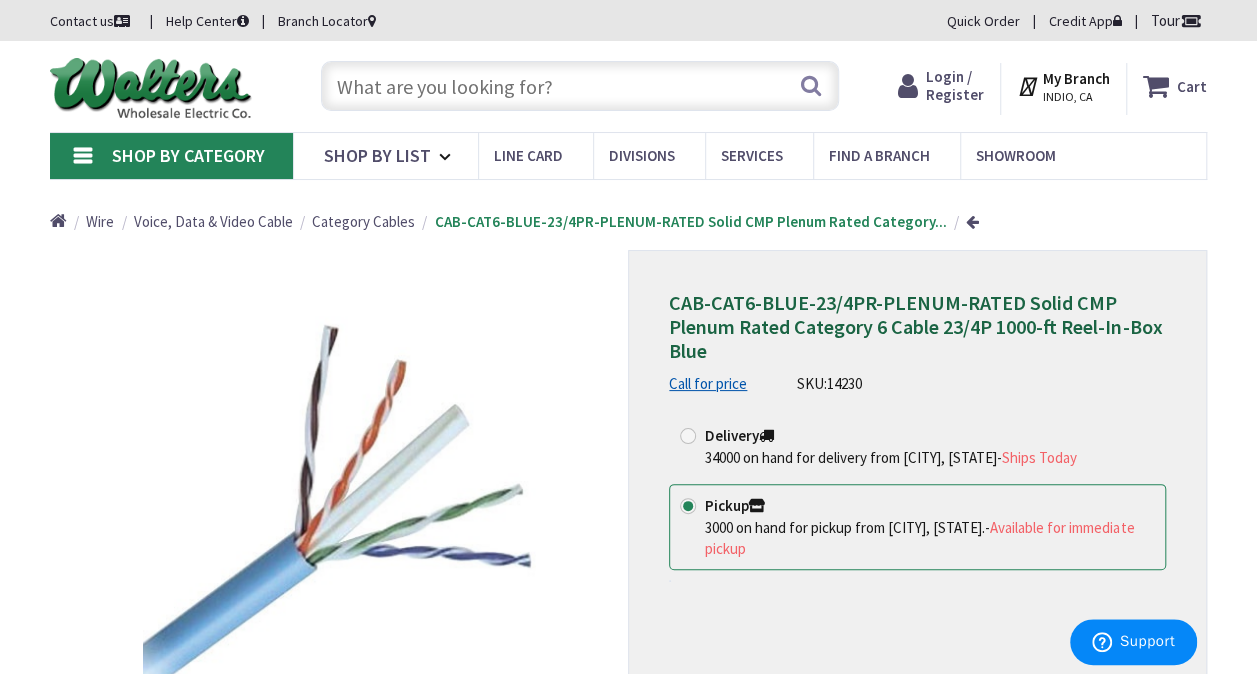 click on "My Branch" at bounding box center (1076, 78) 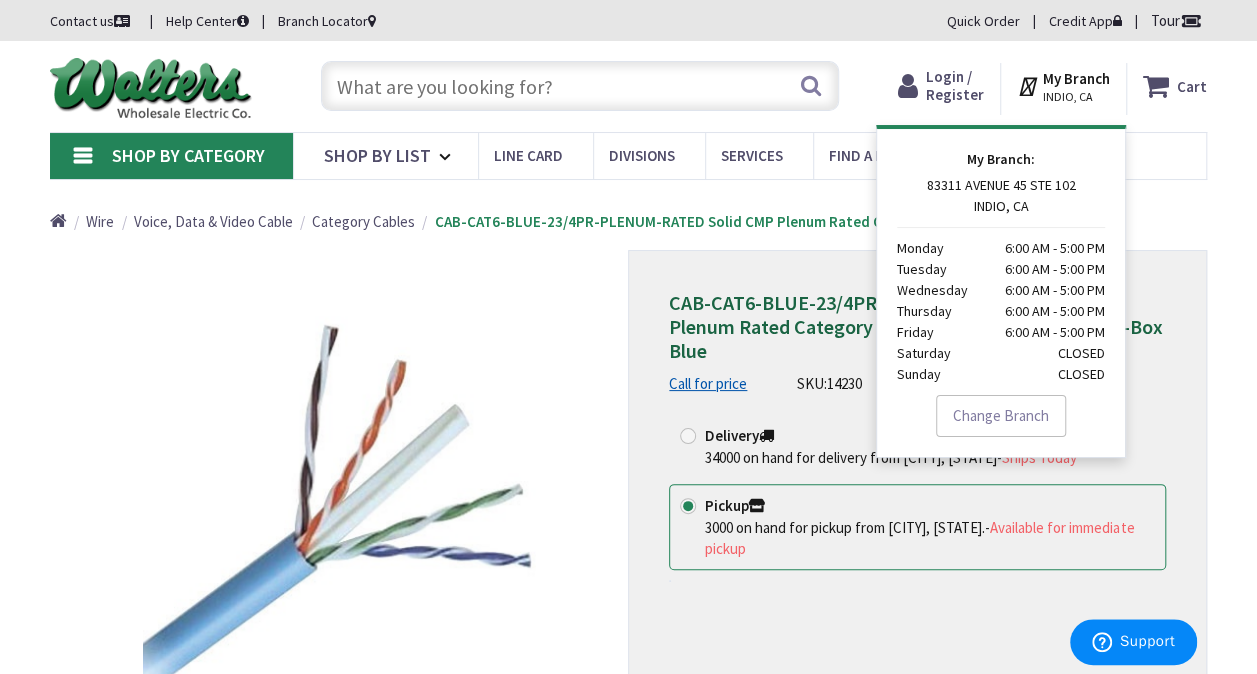 click on "Change Branch" at bounding box center (1001, 416) 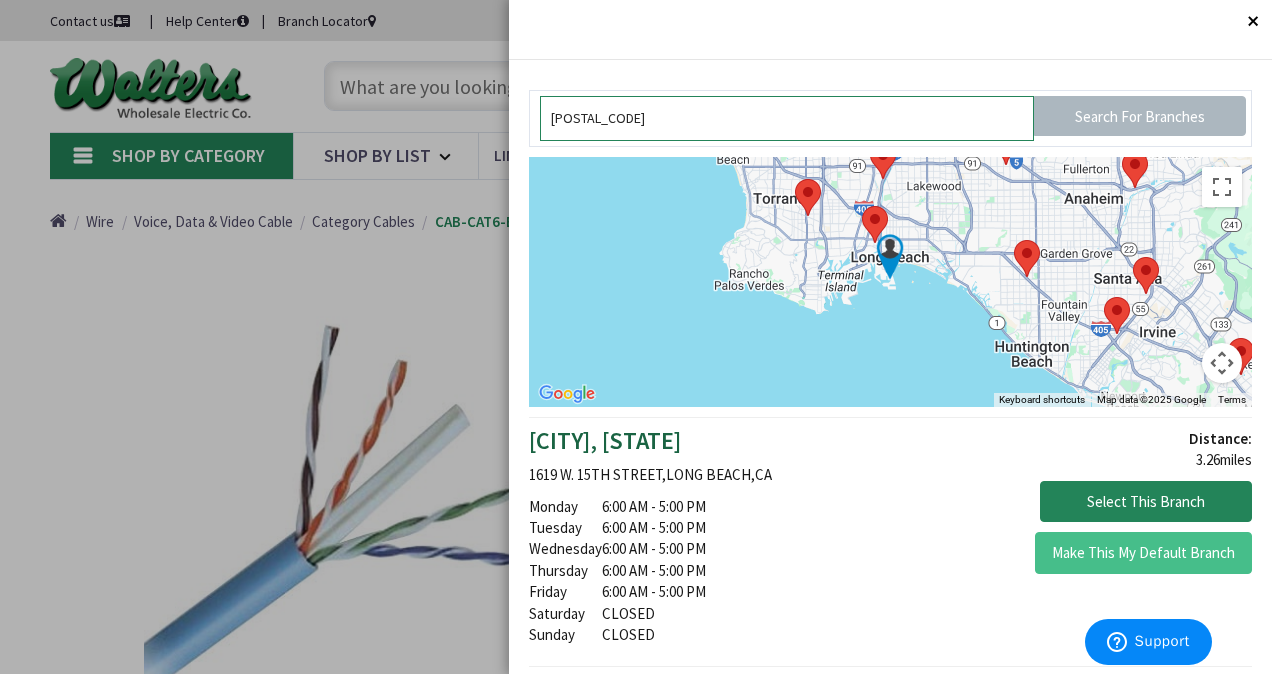 type on "90802" 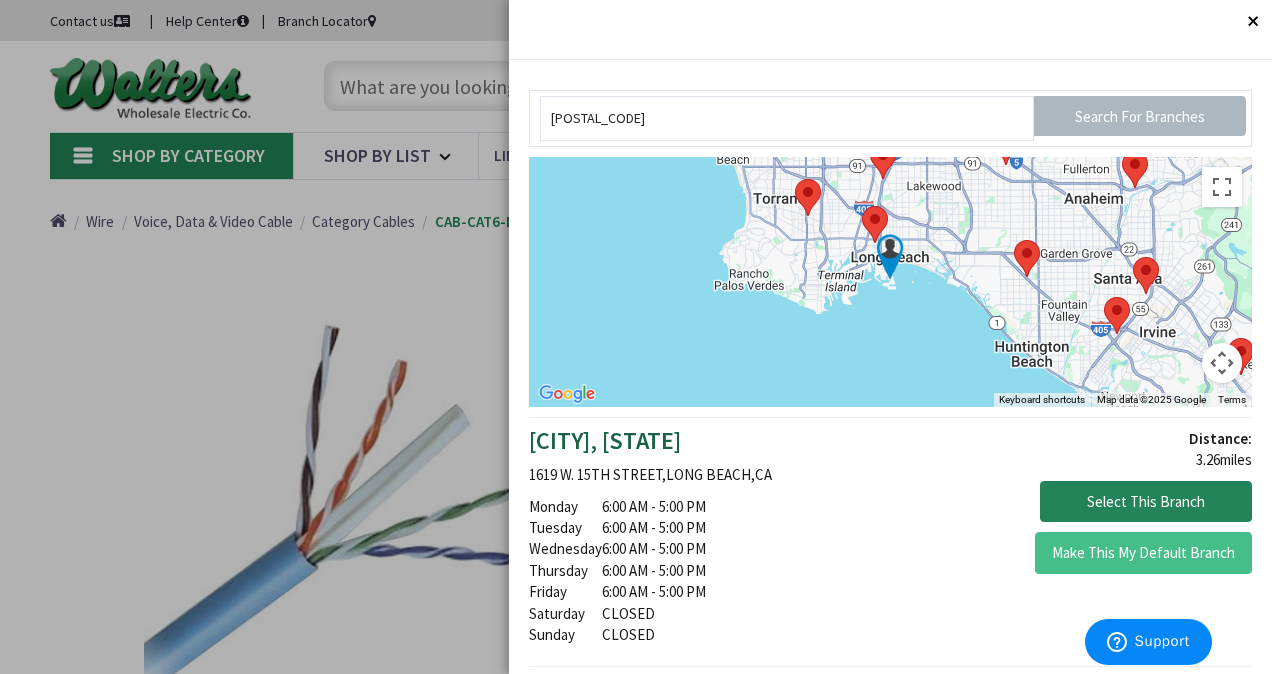 click at bounding box center (875, 224) 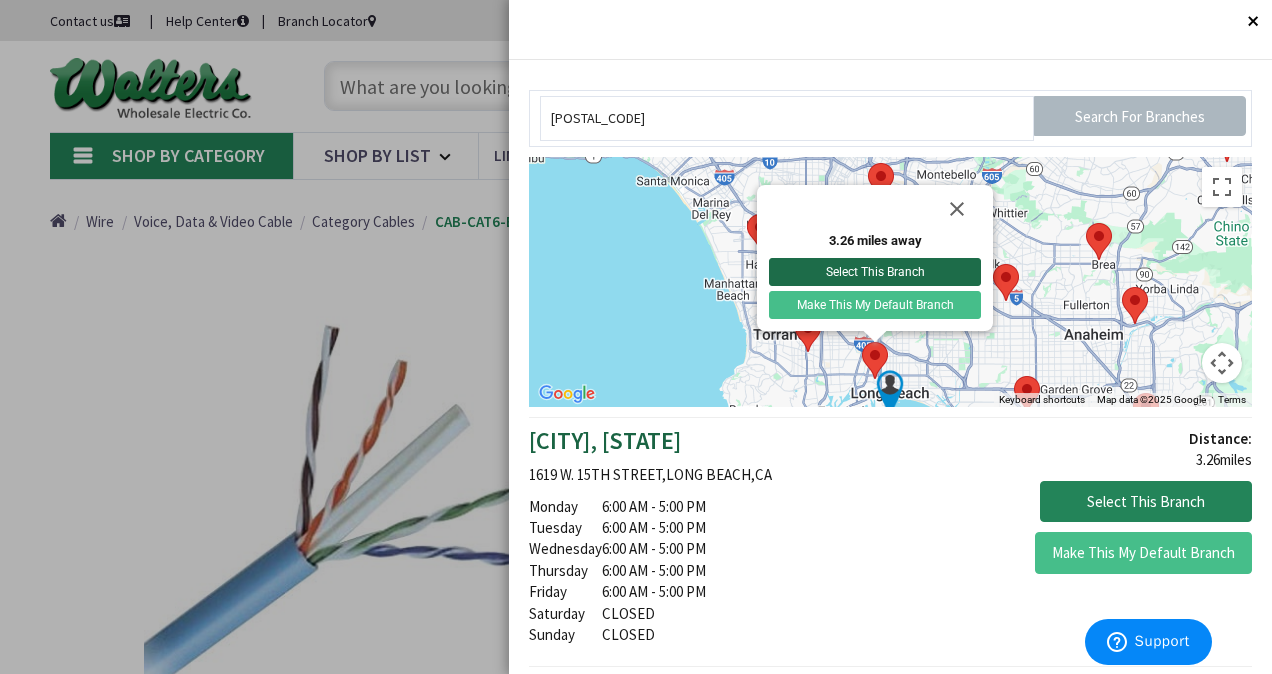 click on "Select This Branch" at bounding box center [875, 272] 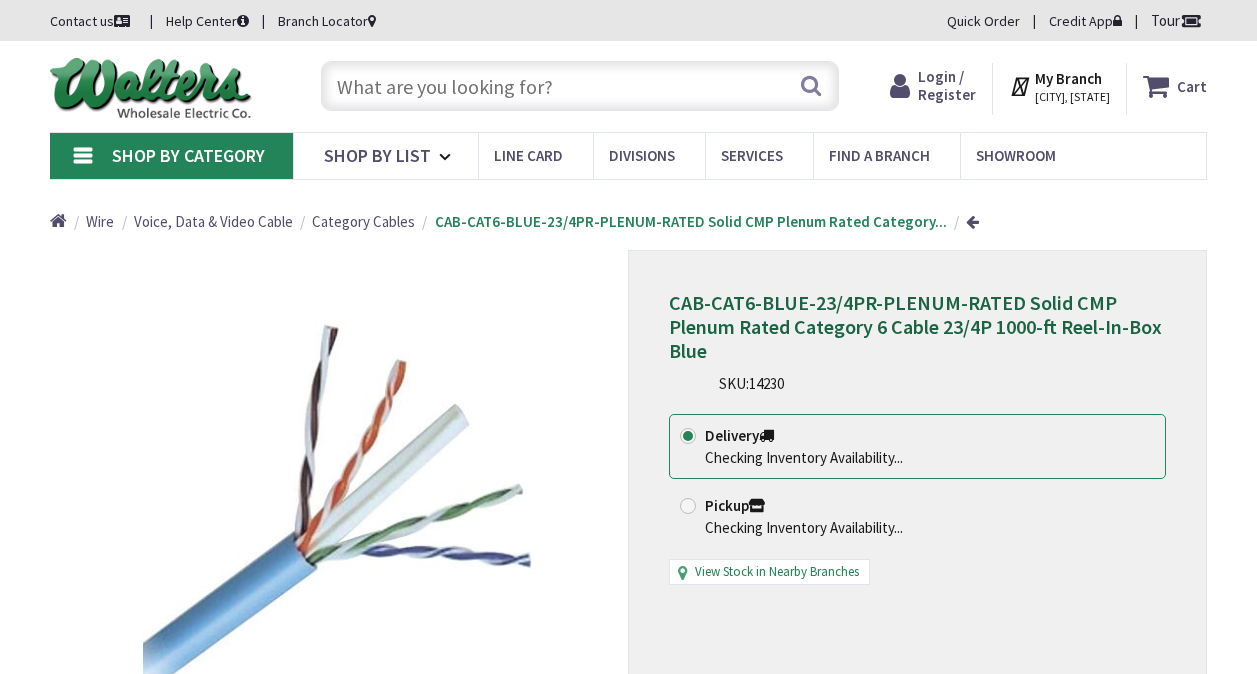 scroll, scrollTop: 0, scrollLeft: 0, axis: both 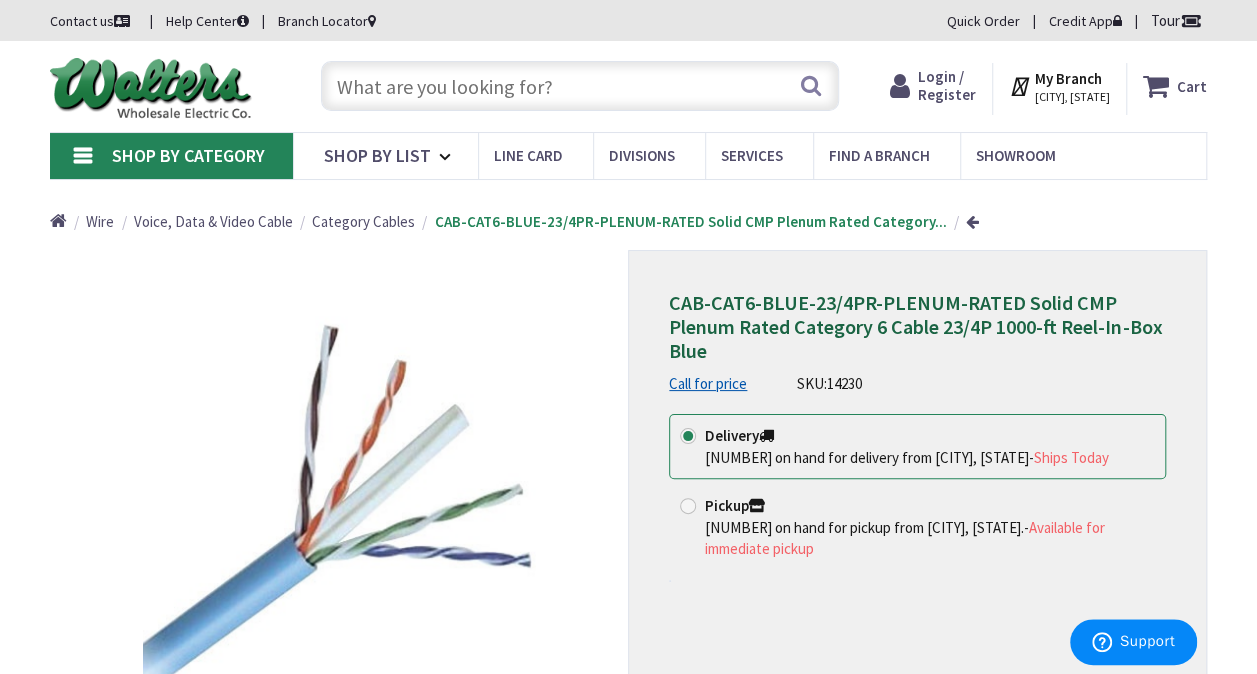 click on "LONG BEACH, CA" at bounding box center [1072, 97] 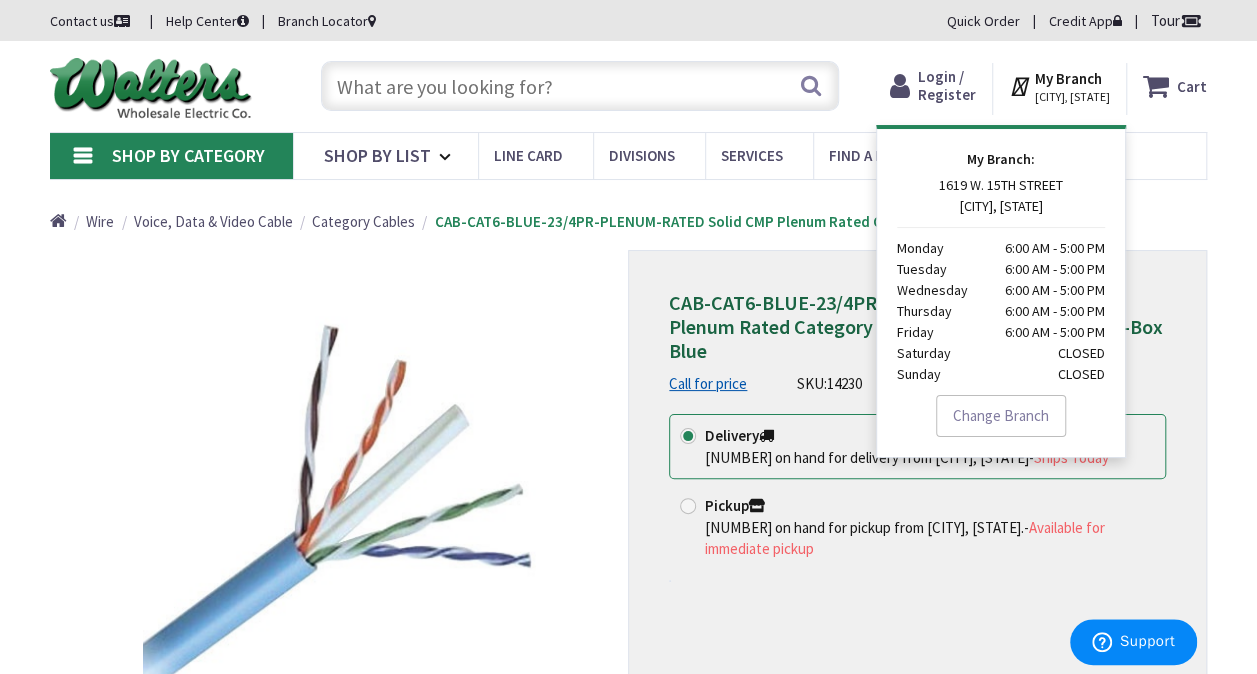 click on "Change Branch" at bounding box center [1001, 416] 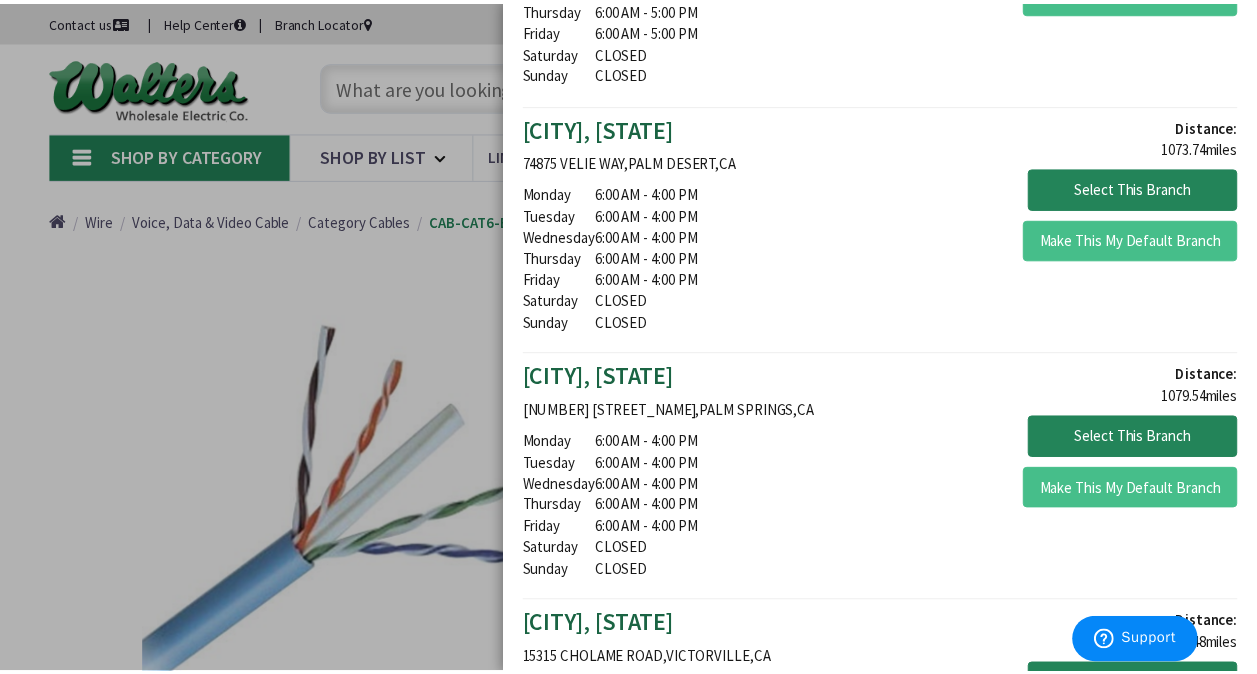 scroll, scrollTop: 0, scrollLeft: 0, axis: both 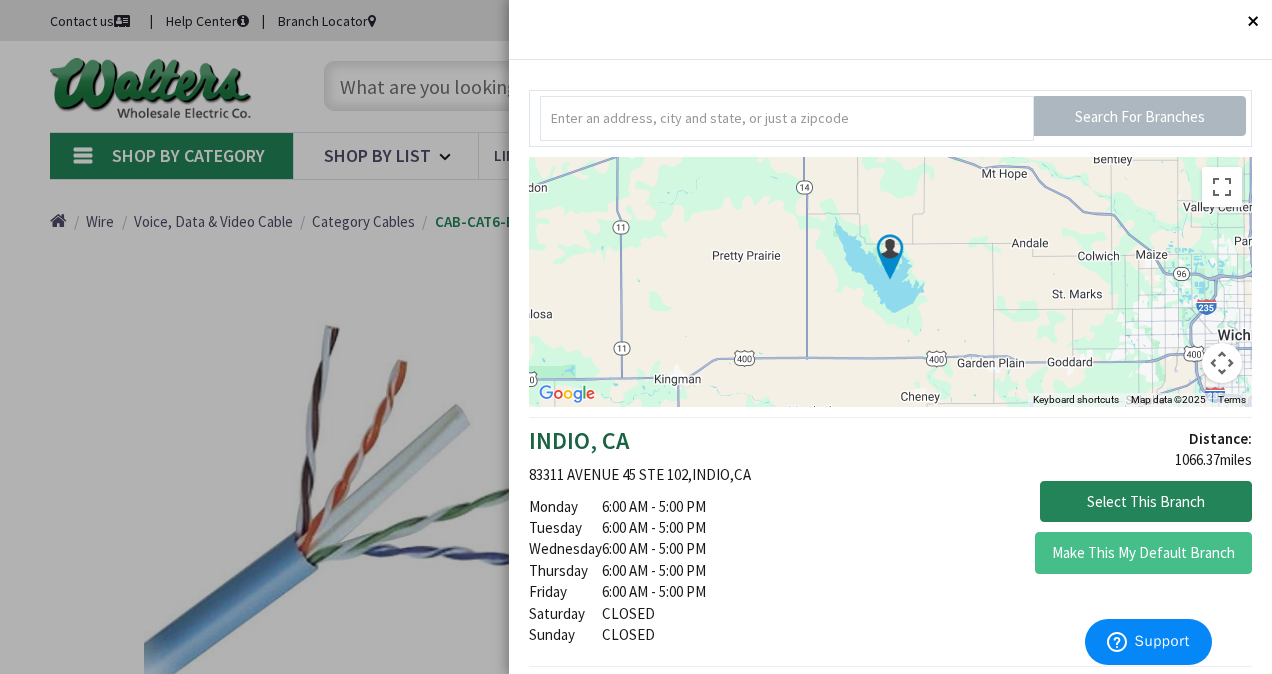 click on "Close" at bounding box center [1252, 20] 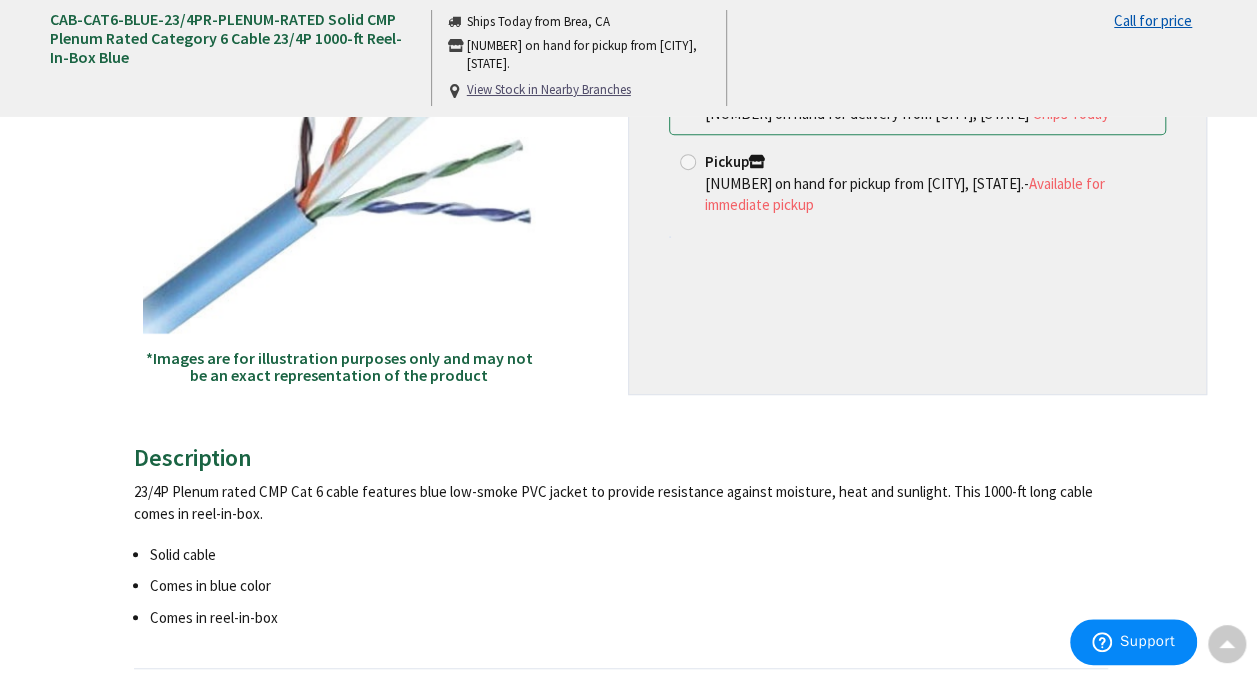 scroll, scrollTop: 331, scrollLeft: 0, axis: vertical 